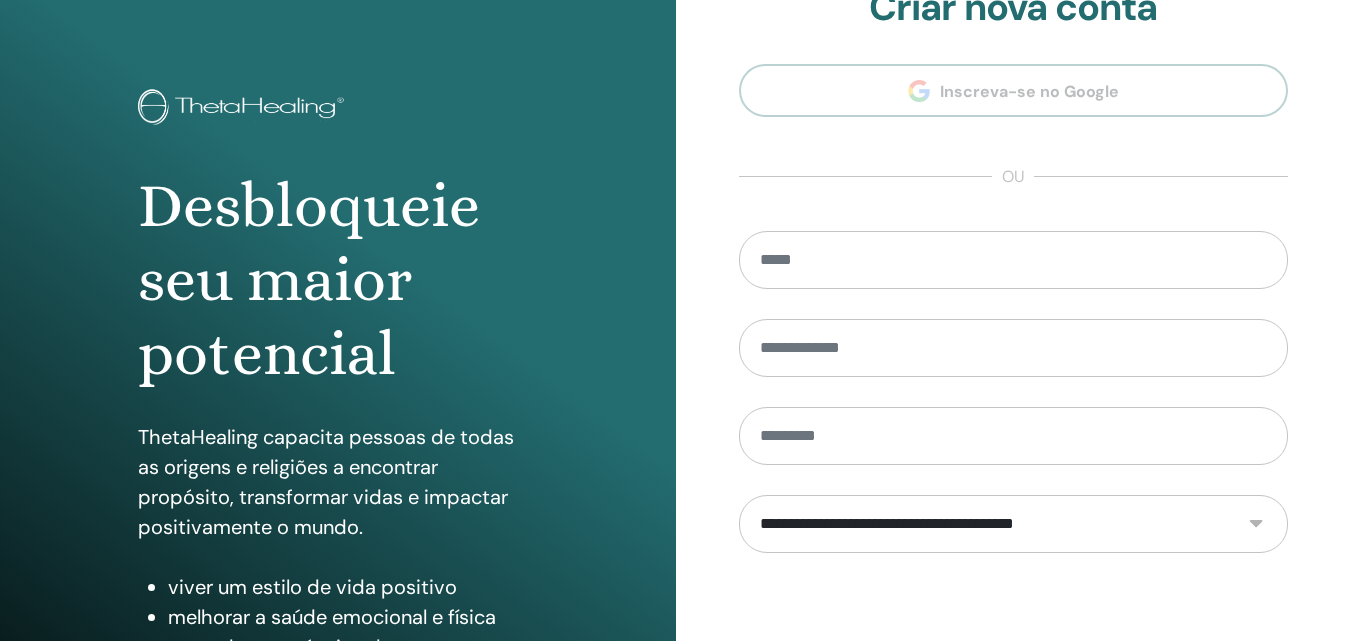 scroll, scrollTop: 0, scrollLeft: 0, axis: both 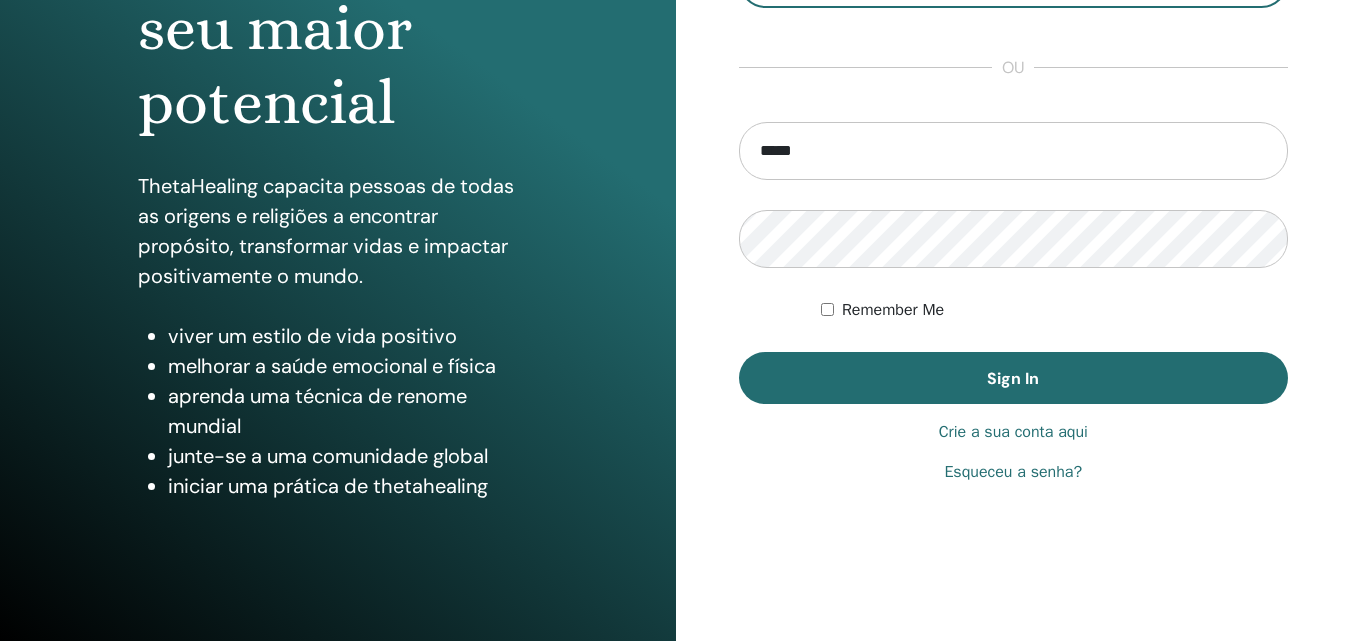 type on "**********" 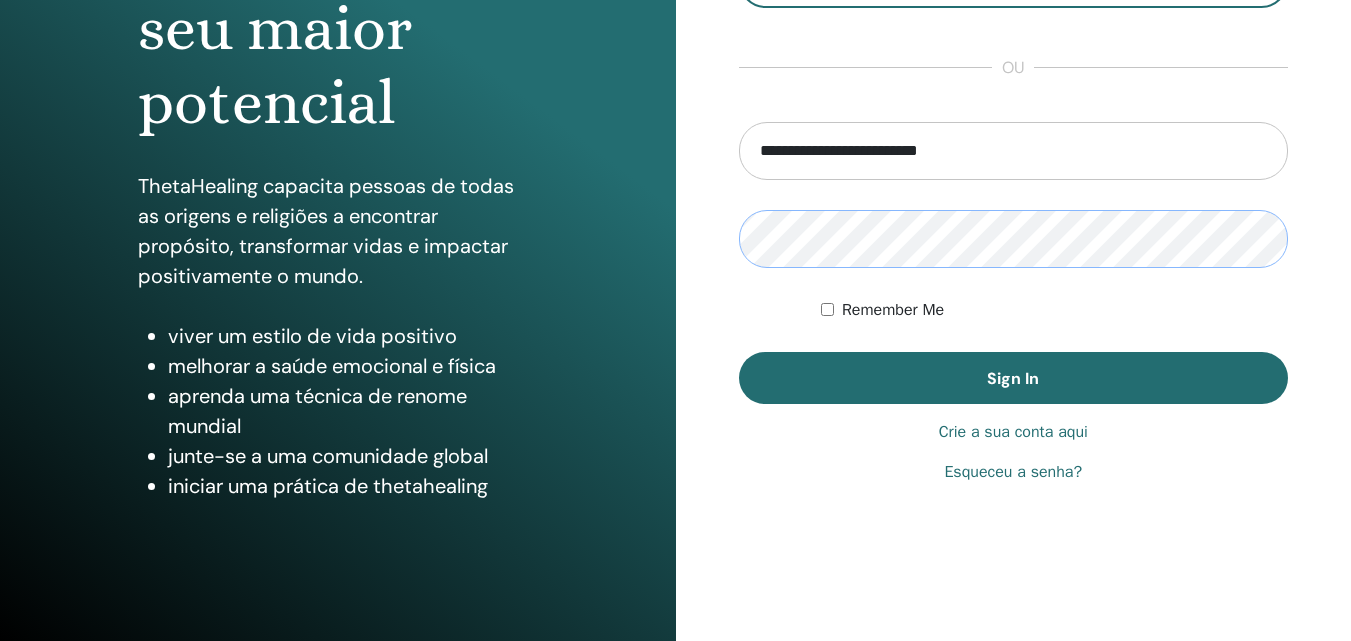 click on "Sign In" at bounding box center (1014, 378) 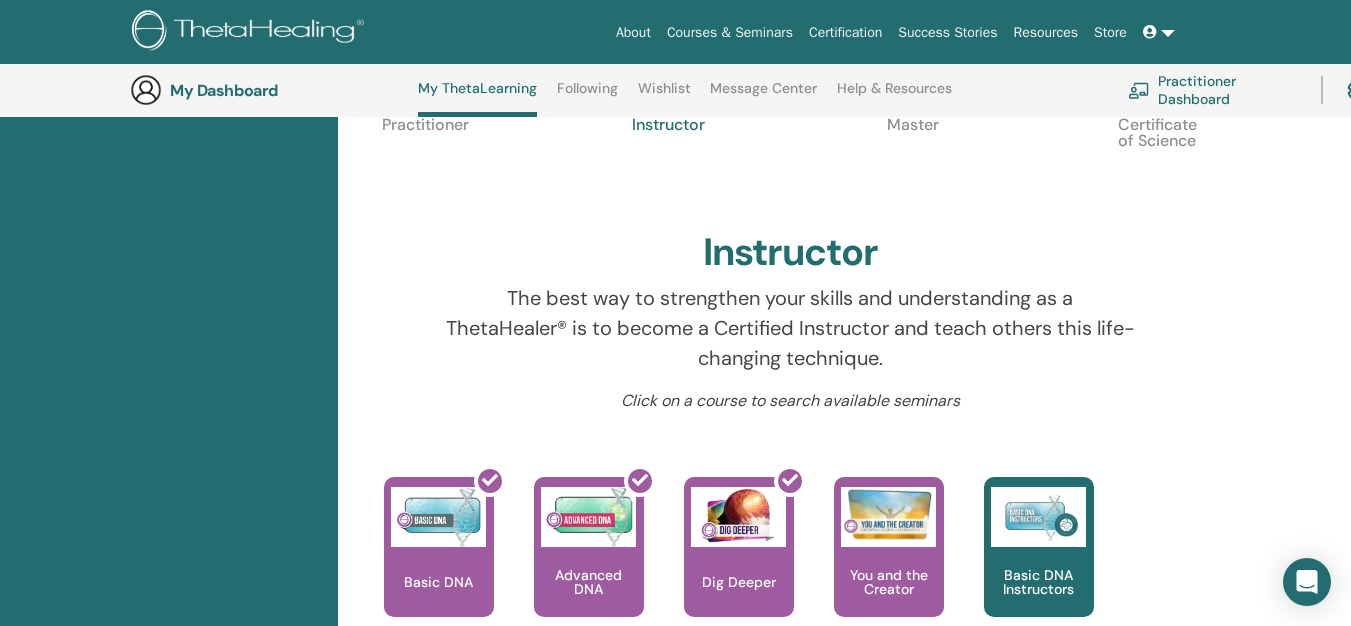scroll, scrollTop: 142, scrollLeft: 0, axis: vertical 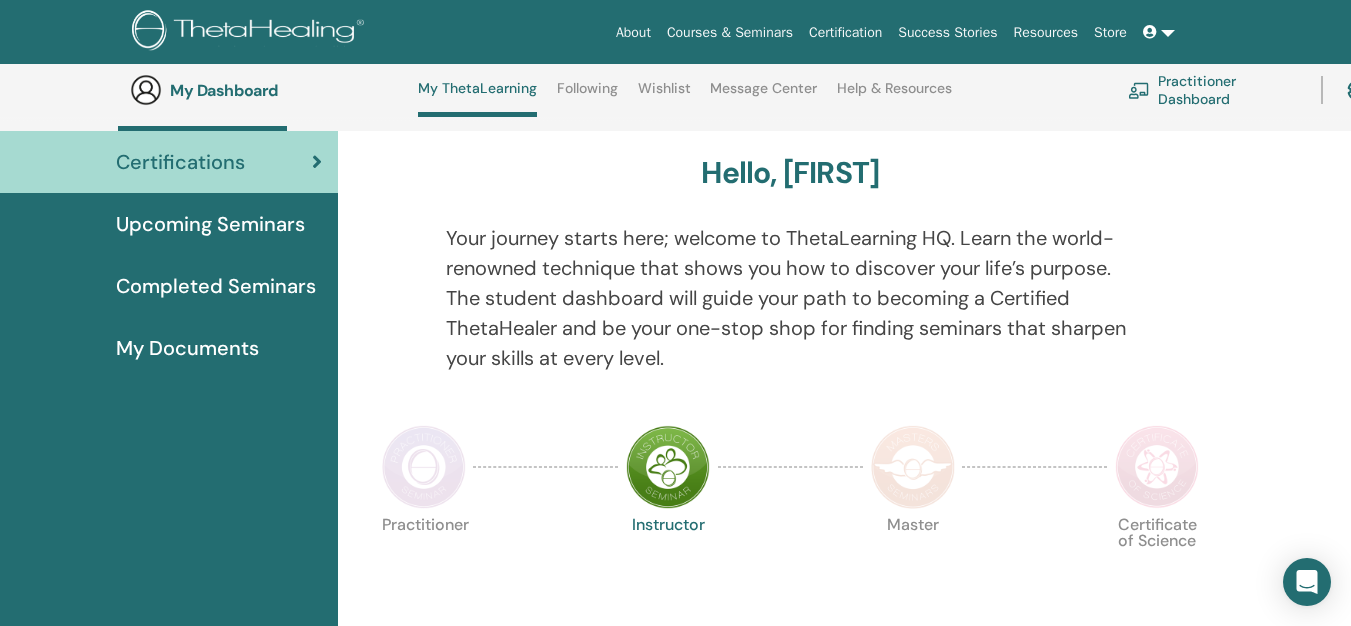 click at bounding box center [424, 467] 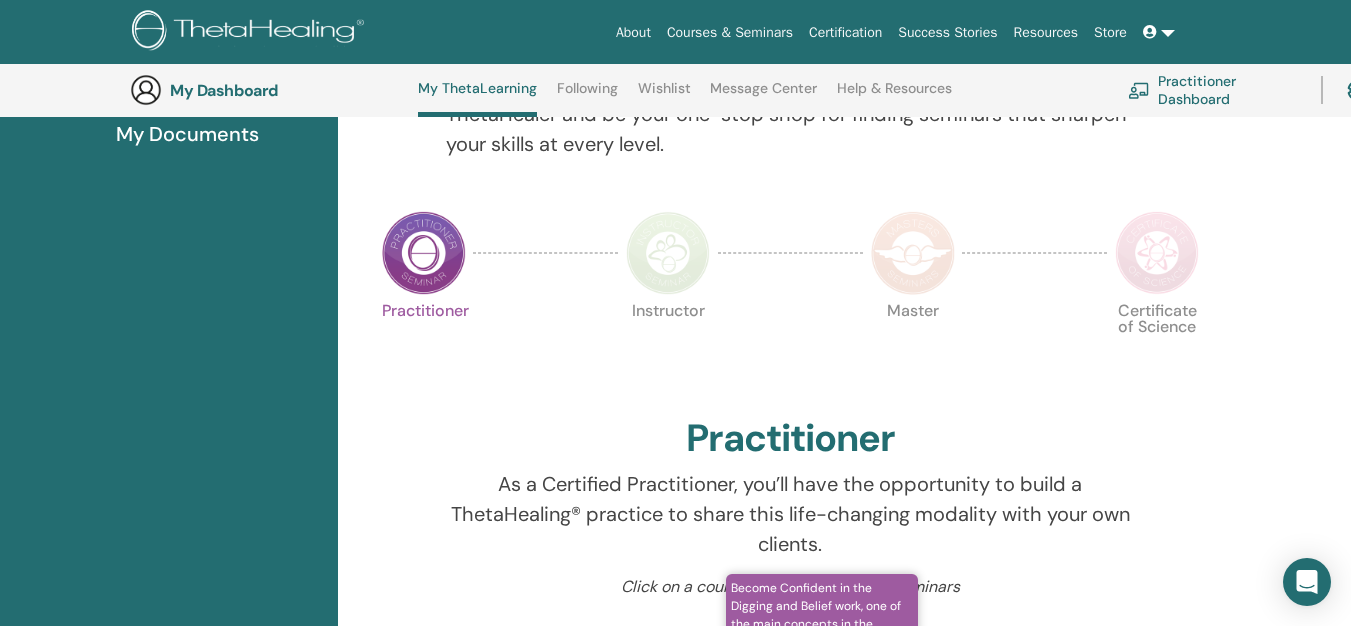scroll, scrollTop: 253, scrollLeft: 0, axis: vertical 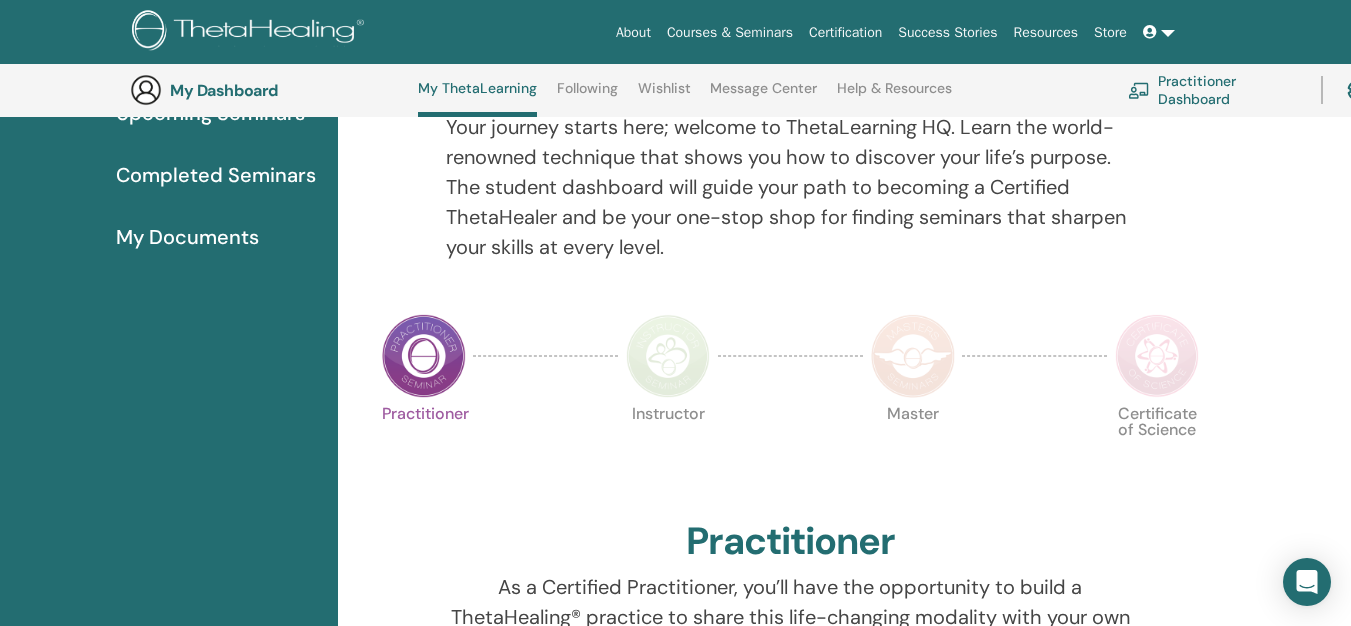click at bounding box center [668, 356] 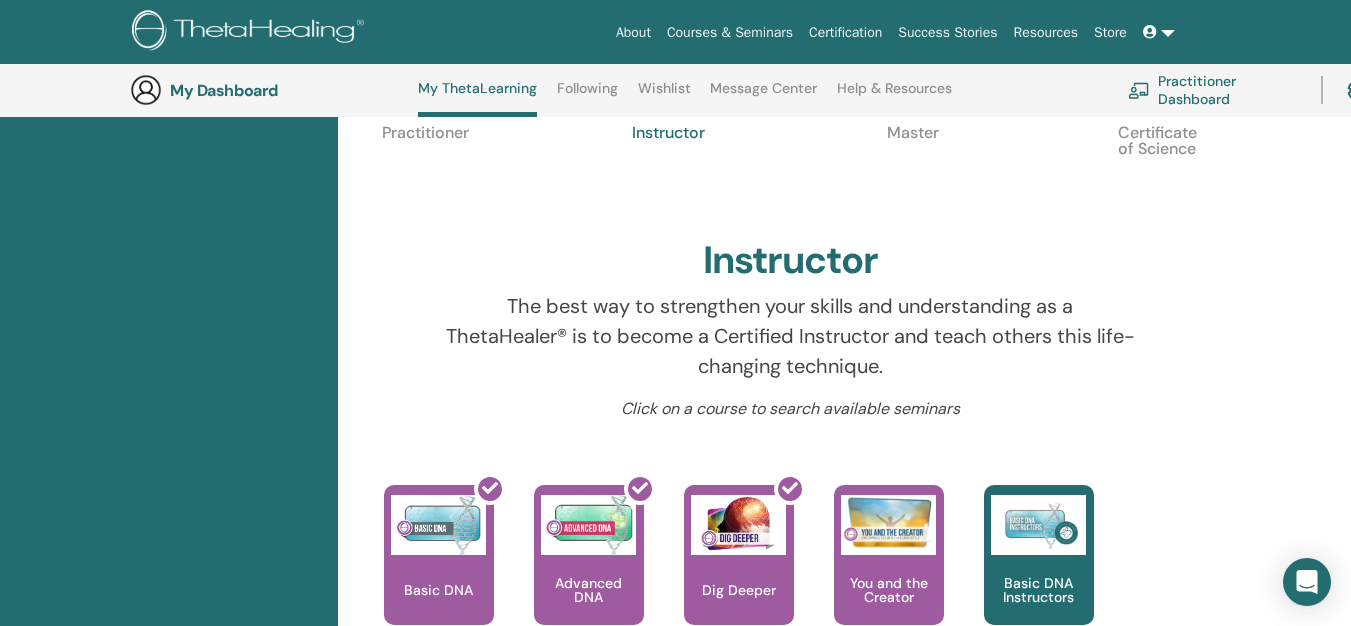 scroll, scrollTop: 353, scrollLeft: 0, axis: vertical 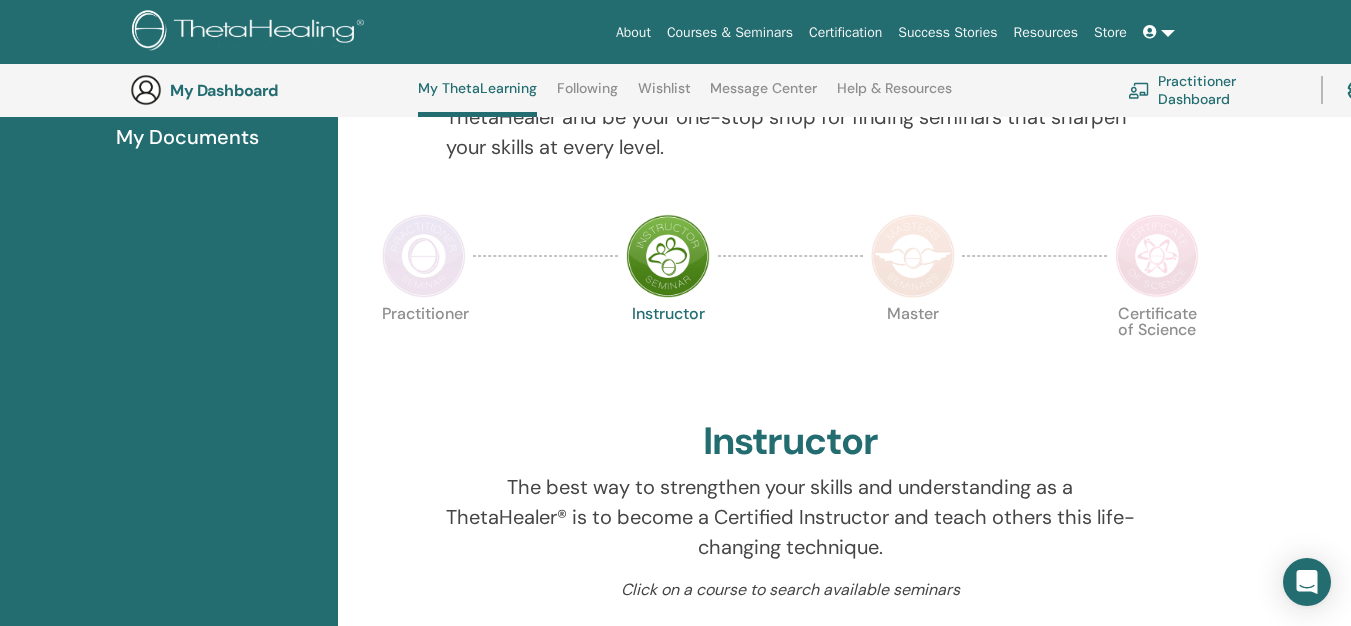 click at bounding box center (913, 256) 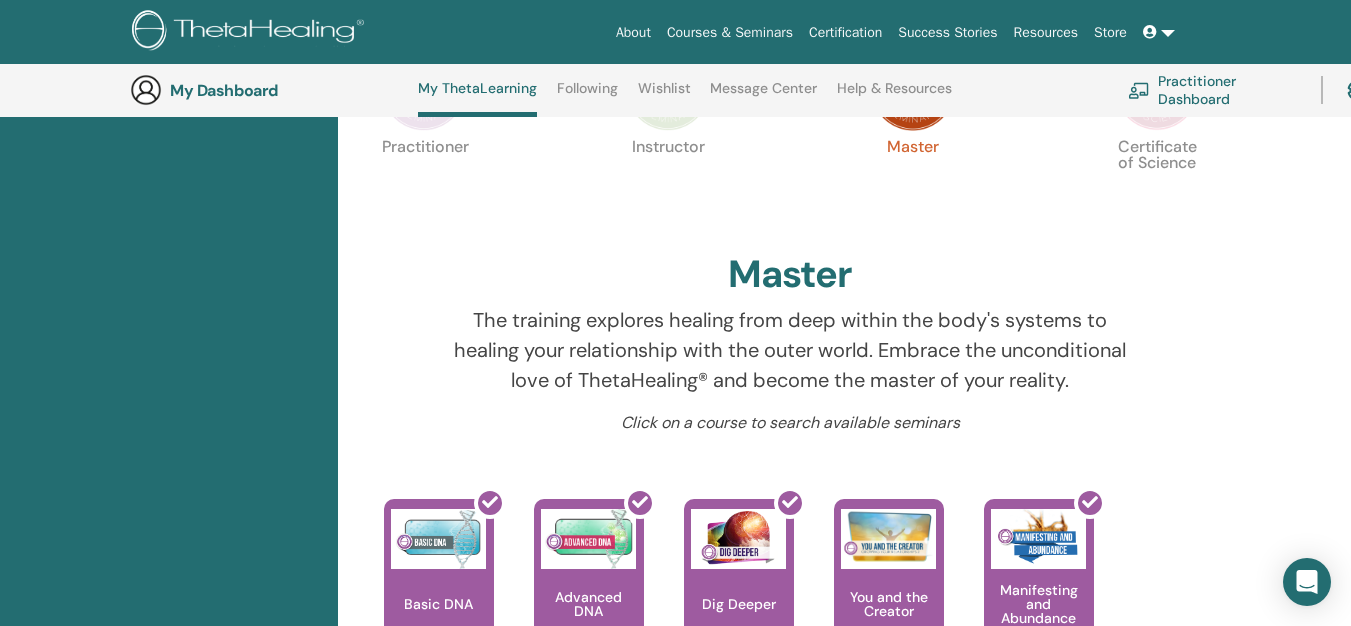 scroll, scrollTop: 453, scrollLeft: 0, axis: vertical 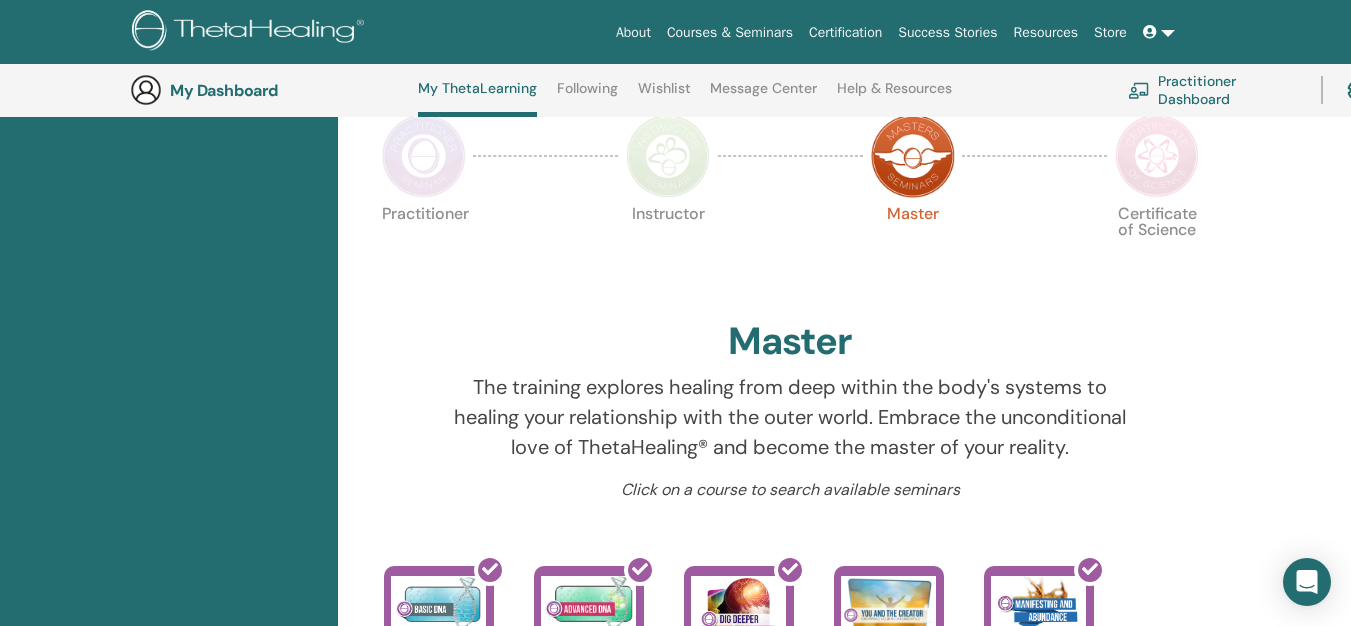 click at bounding box center (1157, 156) 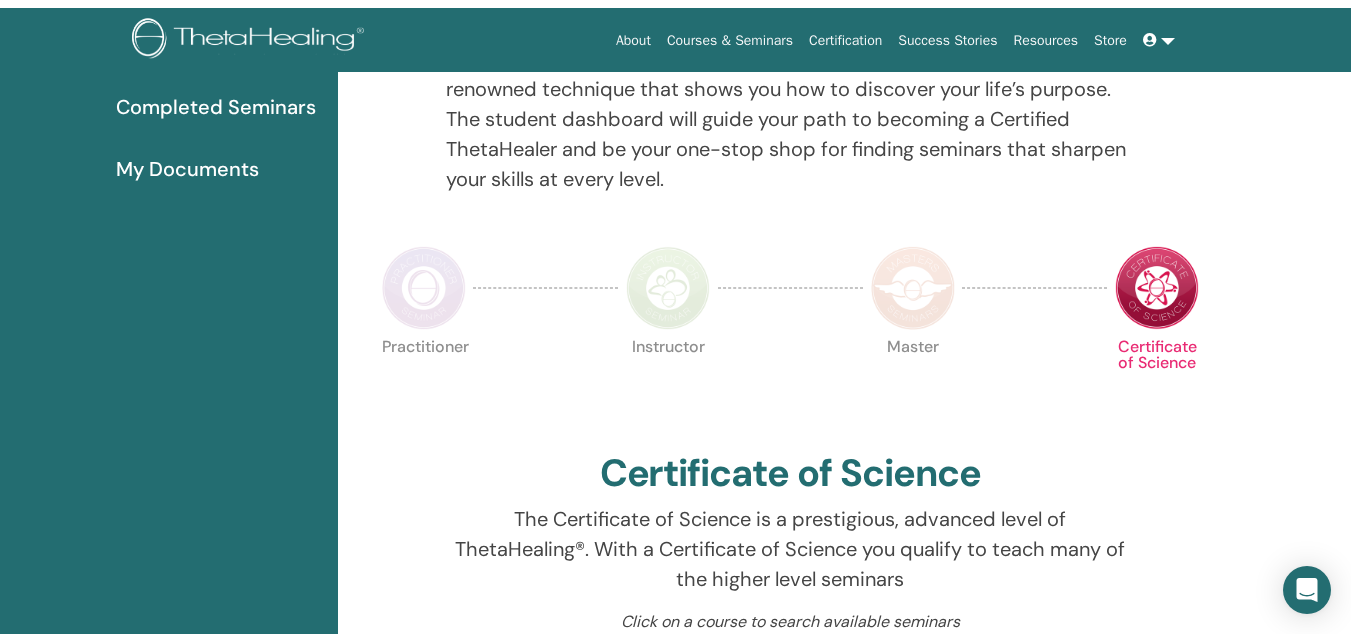 scroll, scrollTop: 0, scrollLeft: 0, axis: both 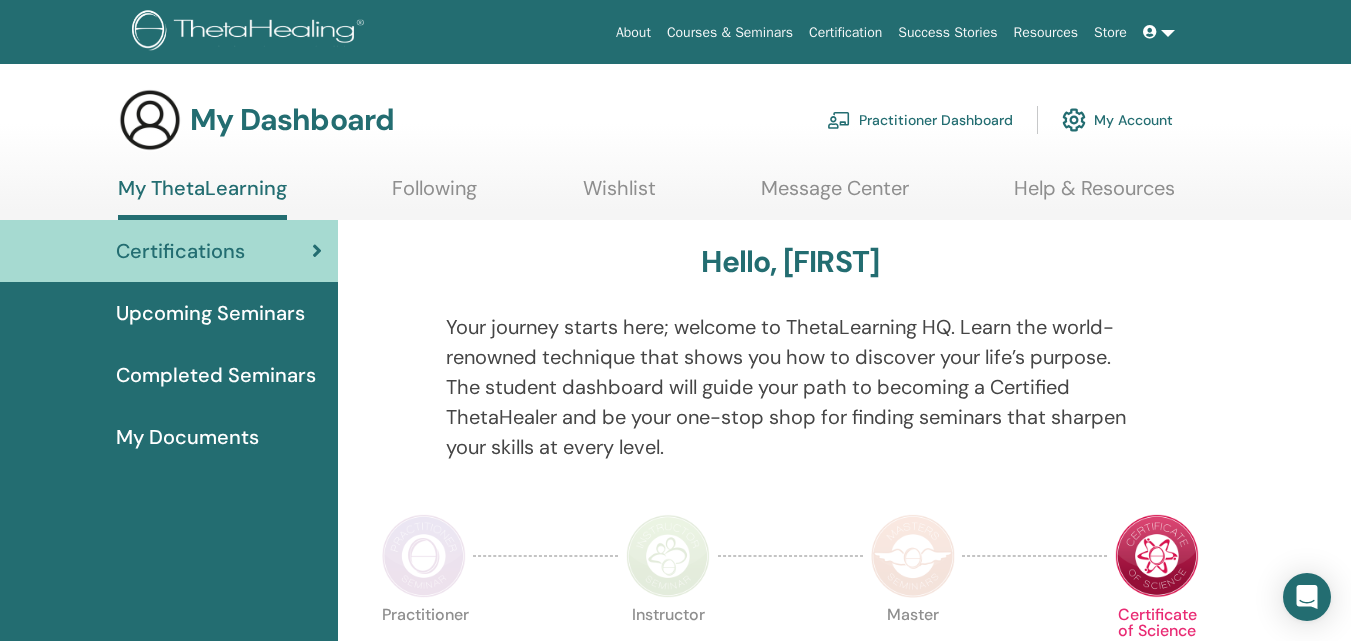 click on "Completed Seminars" at bounding box center [216, 375] 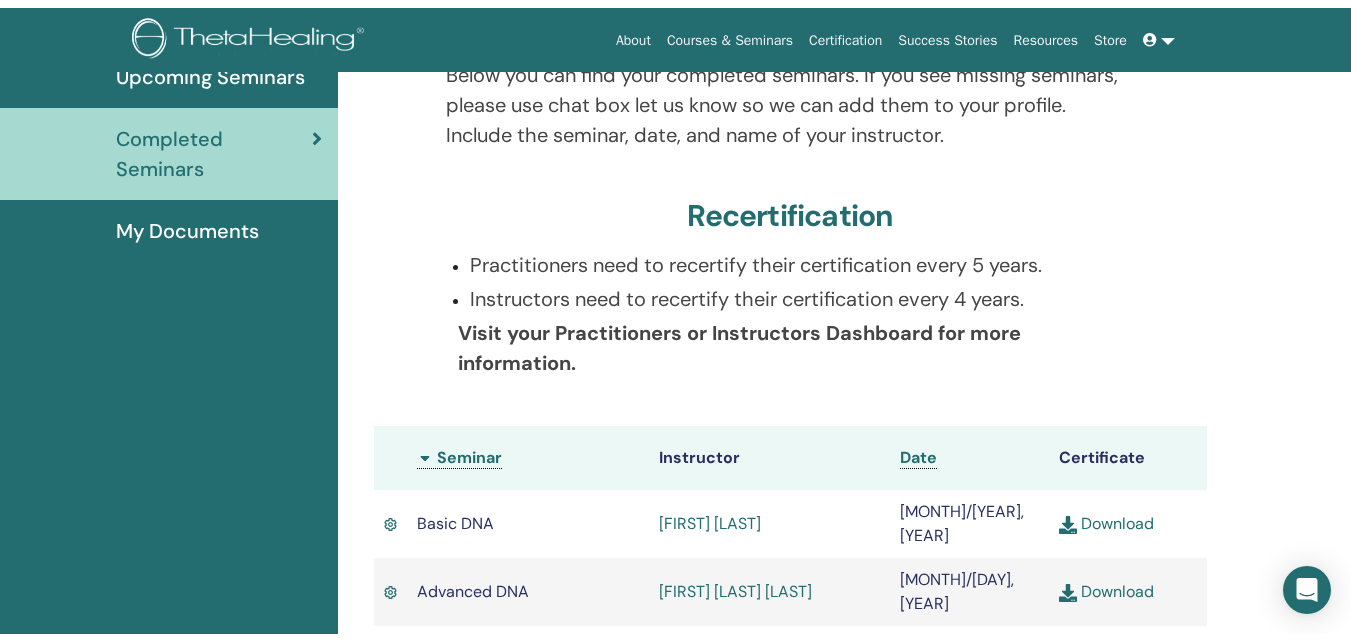 scroll, scrollTop: 0, scrollLeft: 0, axis: both 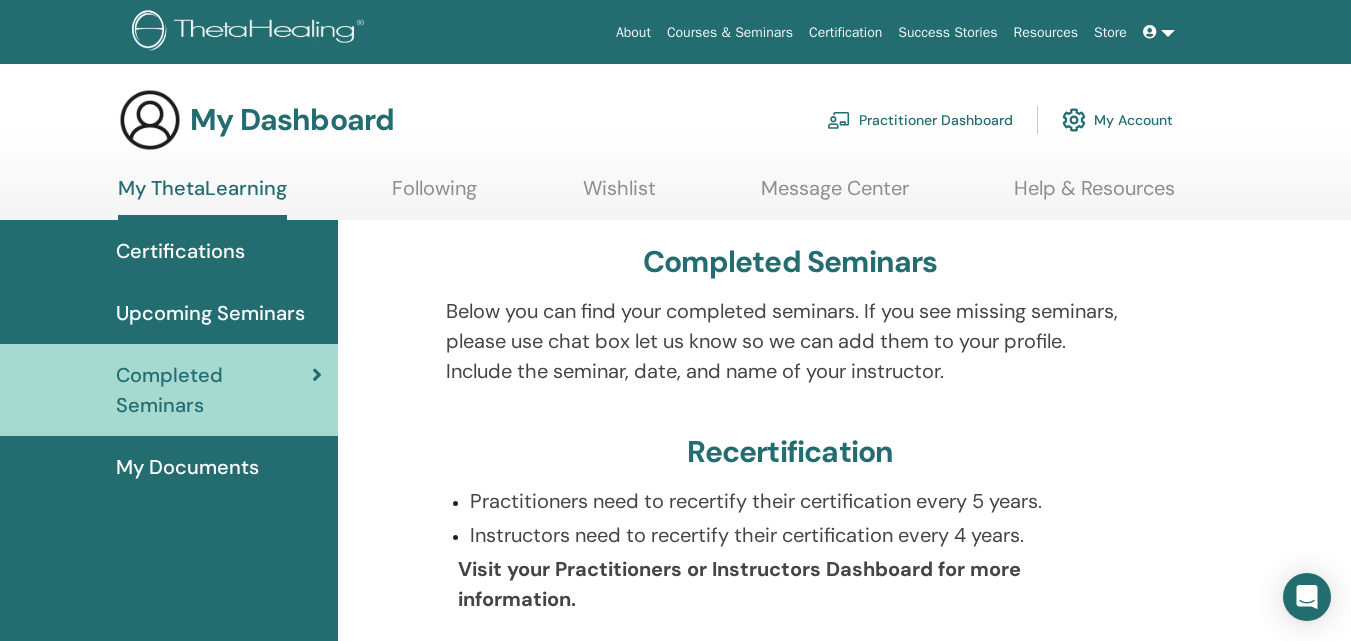 click on "My Documents" at bounding box center (187, 467) 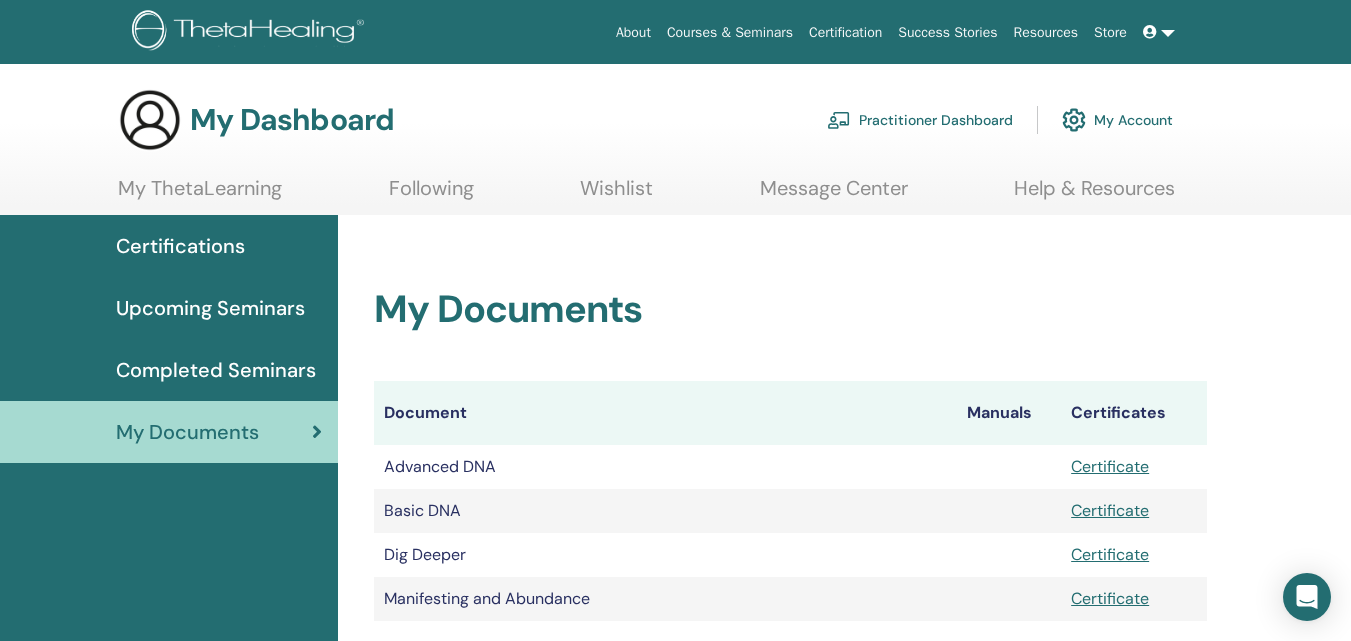 scroll, scrollTop: 0, scrollLeft: 0, axis: both 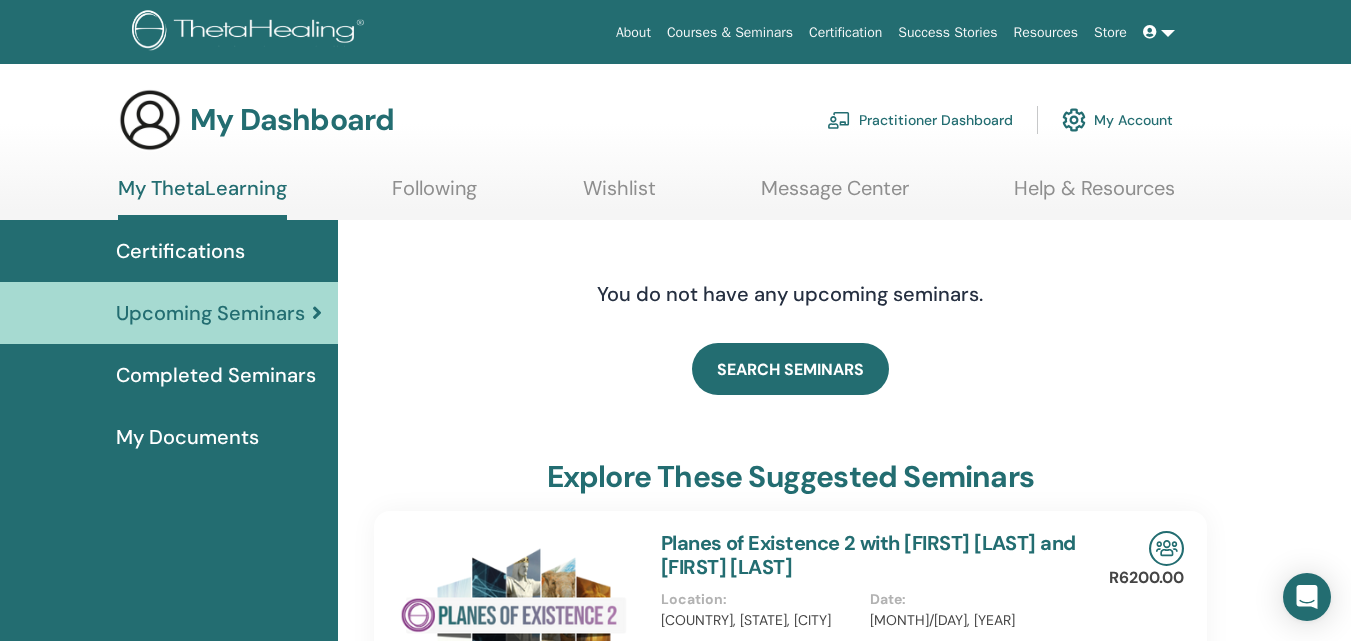 click on "Certifications" at bounding box center (180, 251) 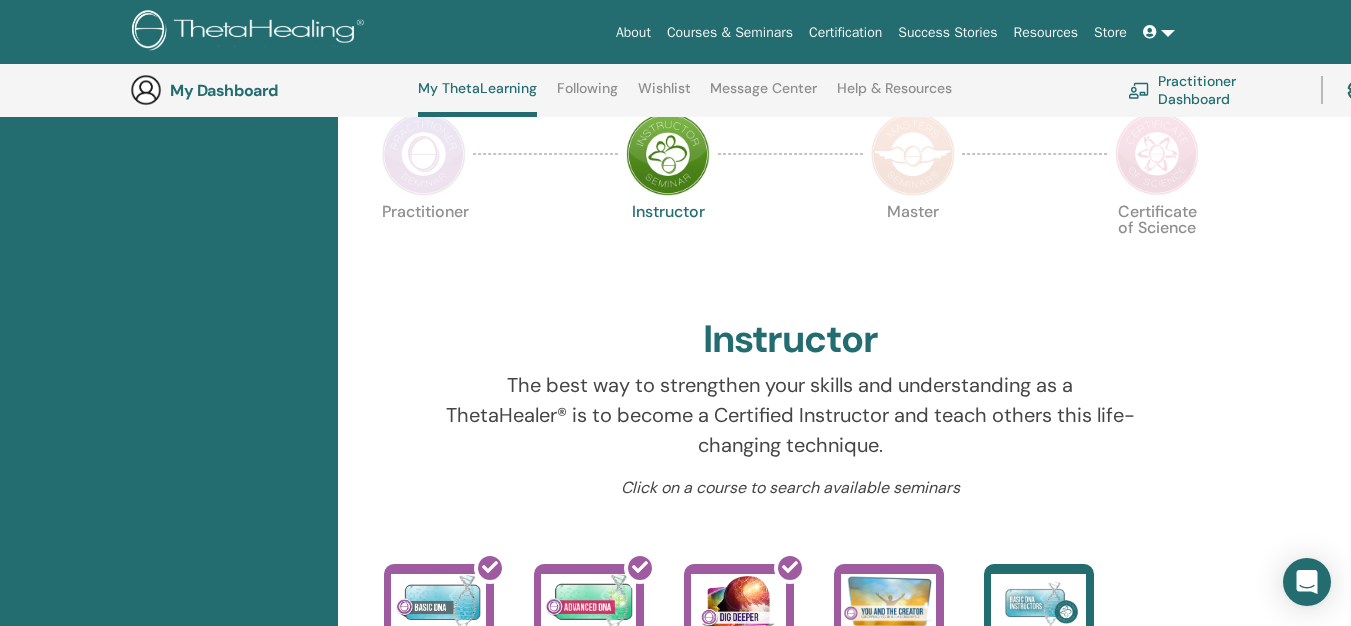 scroll, scrollTop: 153, scrollLeft: 0, axis: vertical 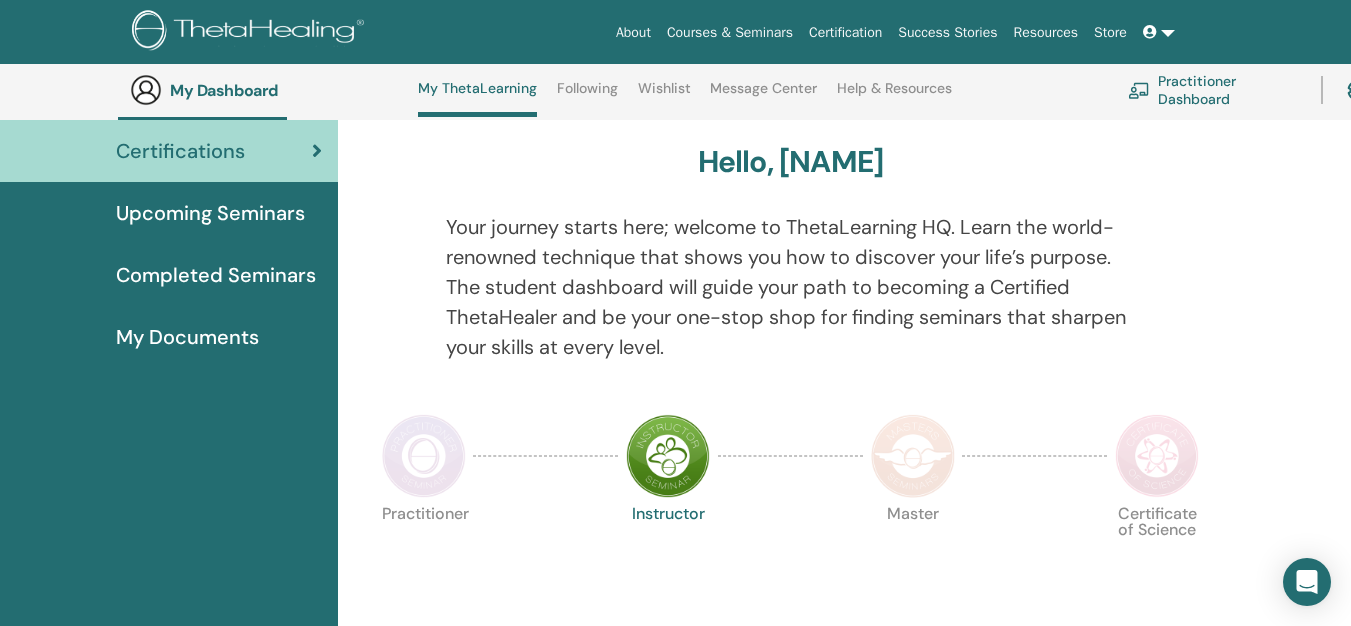 click at bounding box center [424, 456] 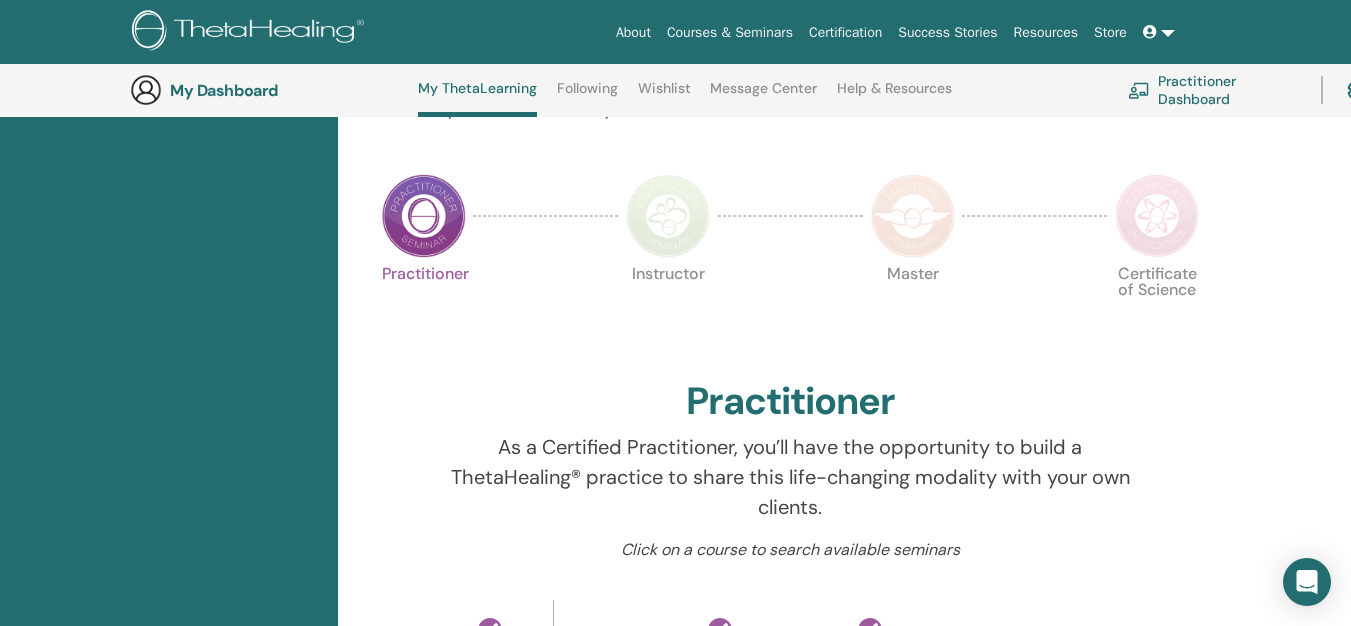 scroll, scrollTop: 220, scrollLeft: 0, axis: vertical 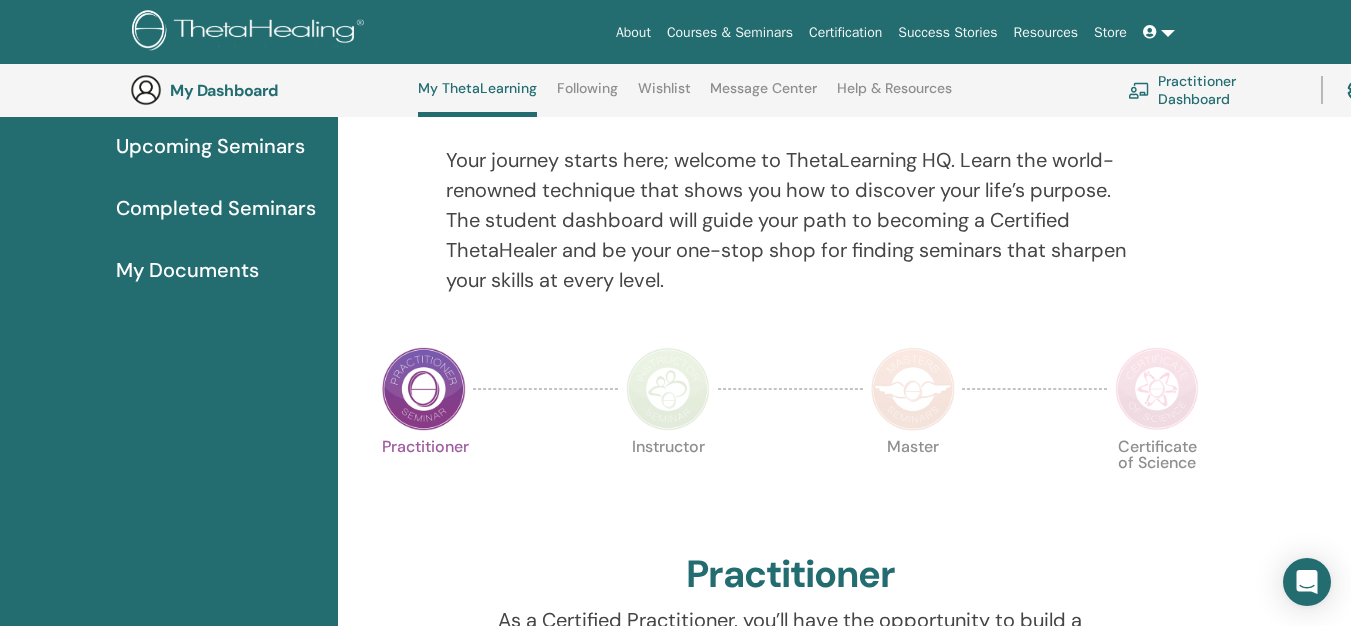 click at bounding box center [668, 389] 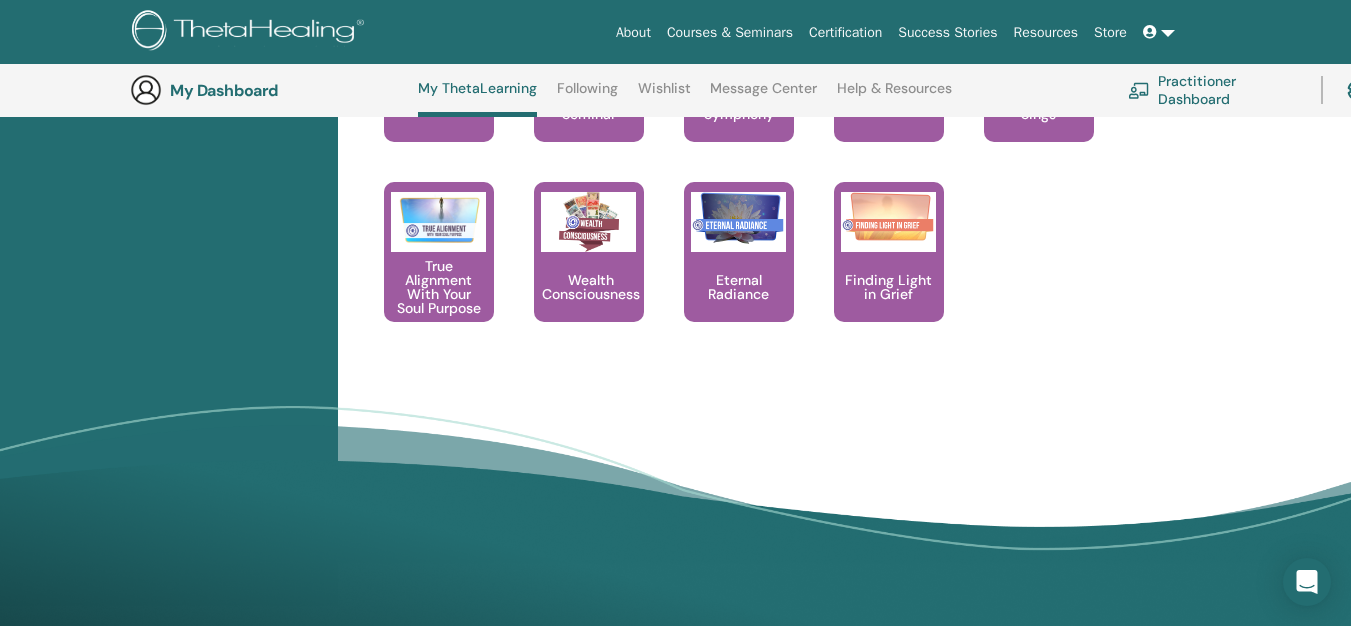 scroll, scrollTop: 2253, scrollLeft: 0, axis: vertical 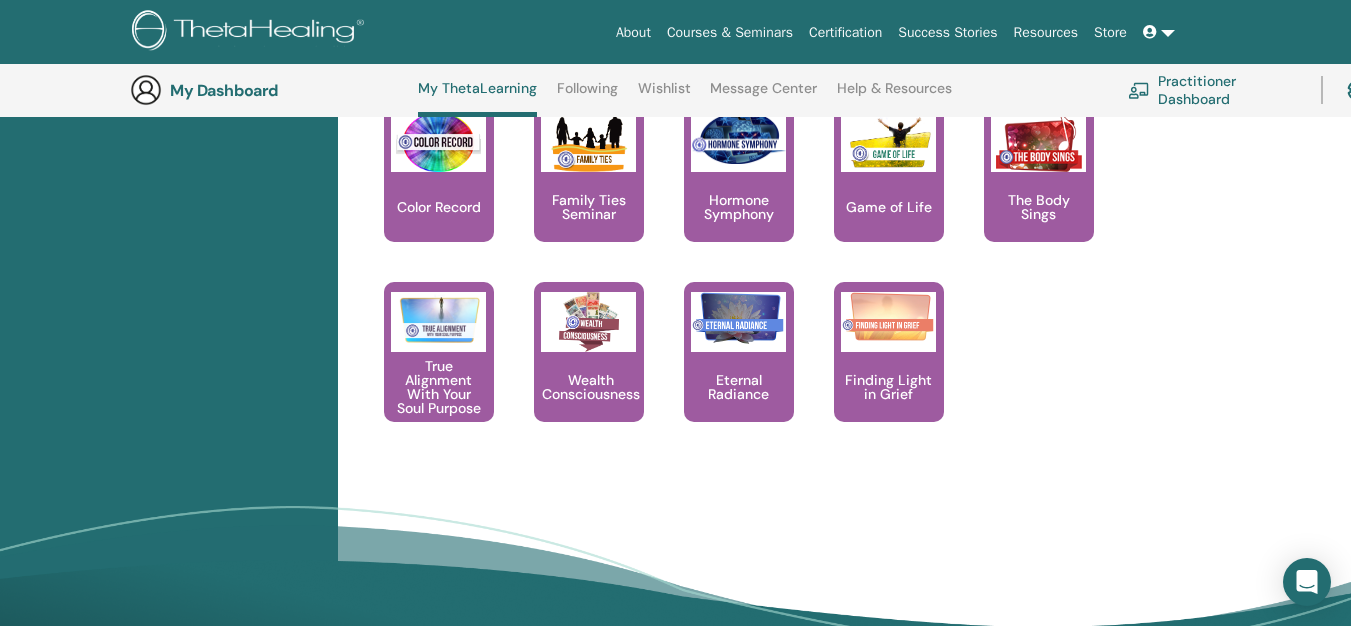 click at bounding box center [1159, 32] 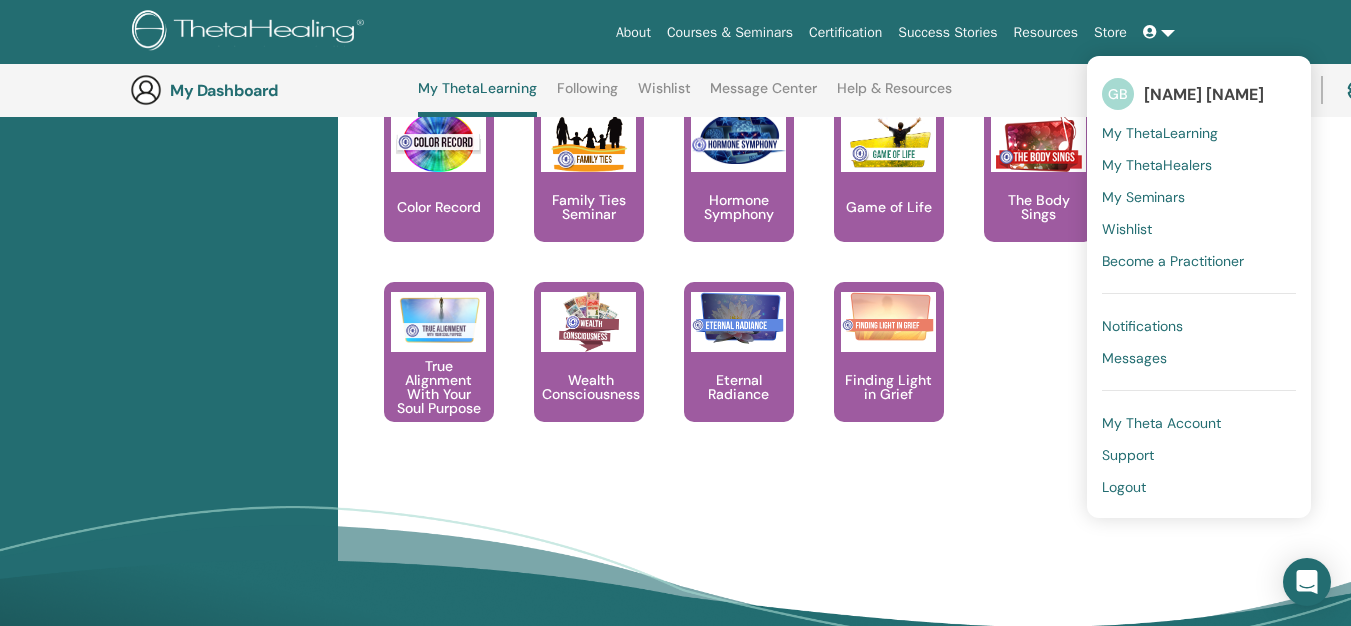 click on "Logout" at bounding box center [1124, 487] 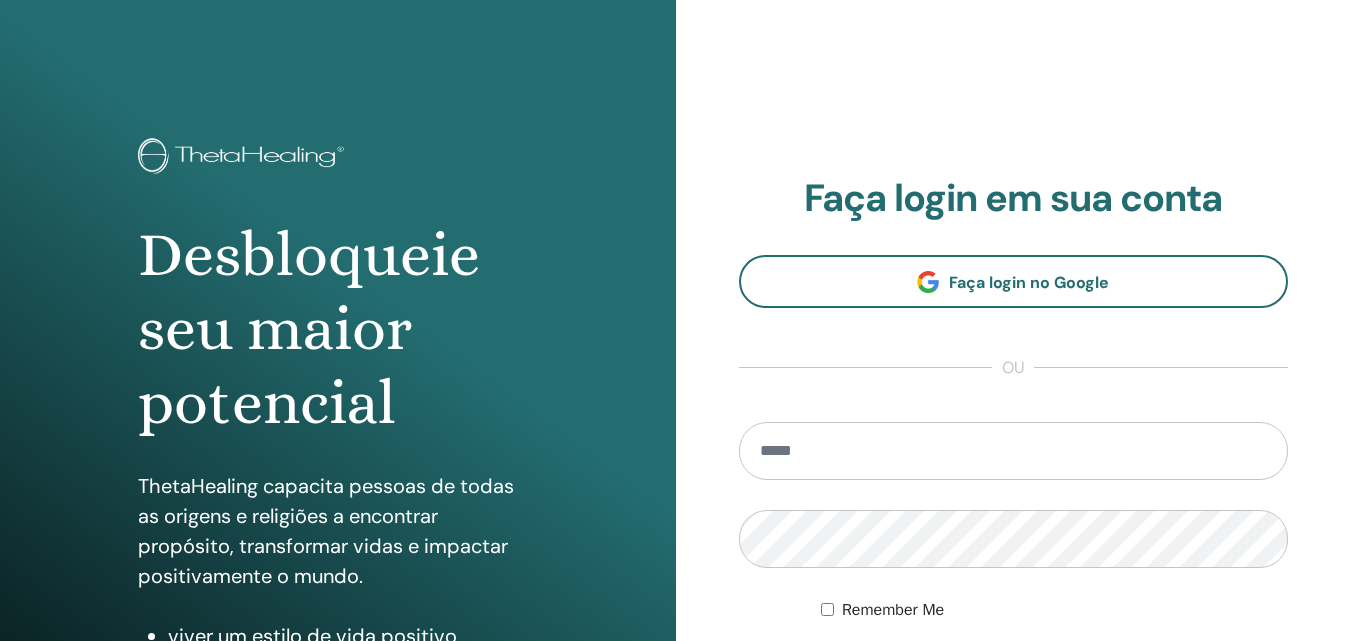 scroll, scrollTop: 0, scrollLeft: 0, axis: both 